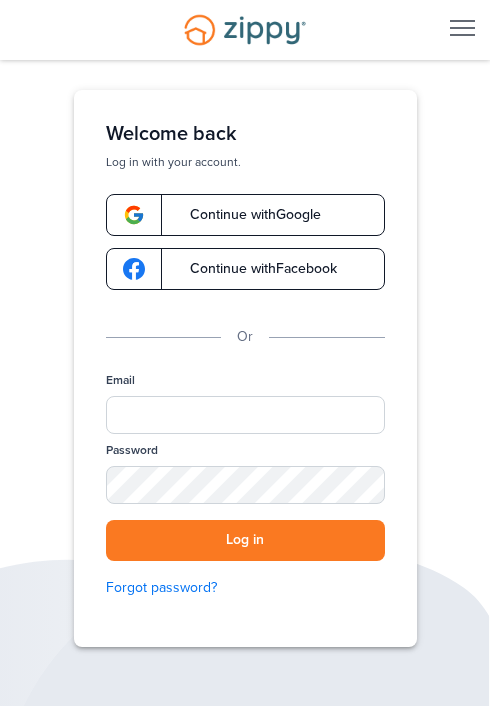 scroll, scrollTop: 0, scrollLeft: 0, axis: both 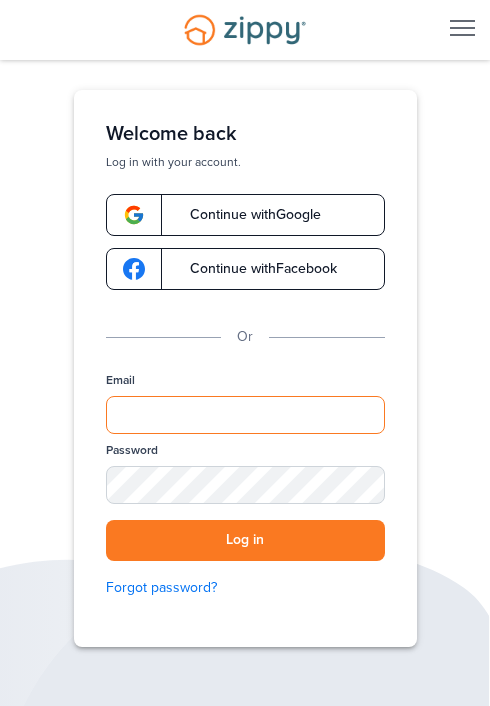click on "Email" at bounding box center (245, 415) 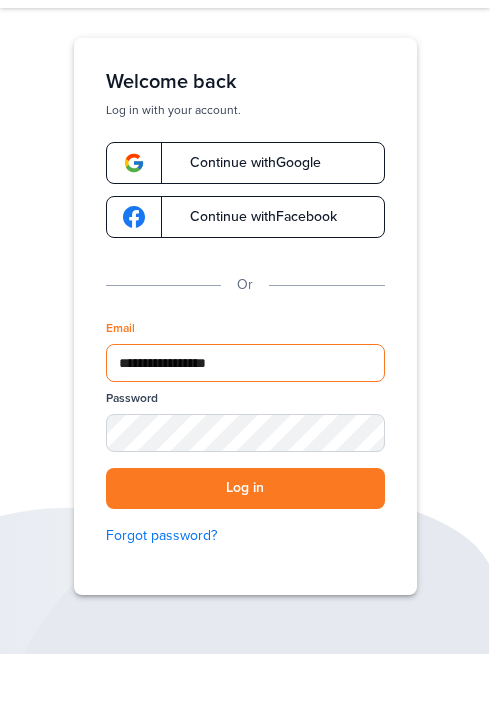 type on "**********" 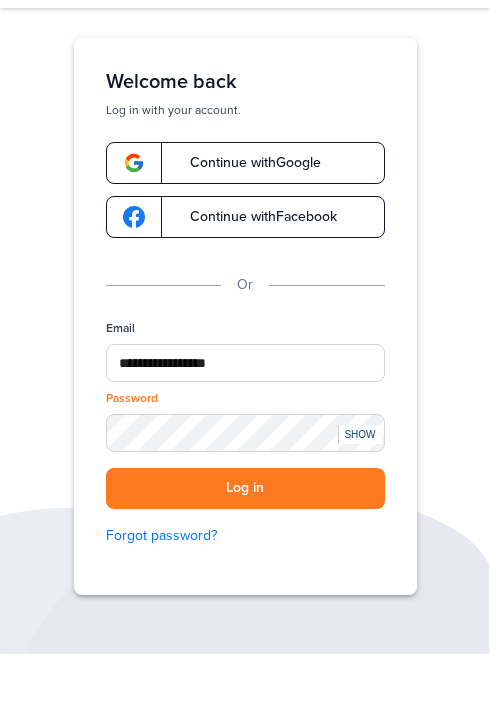 click on "Log in" at bounding box center (245, 540) 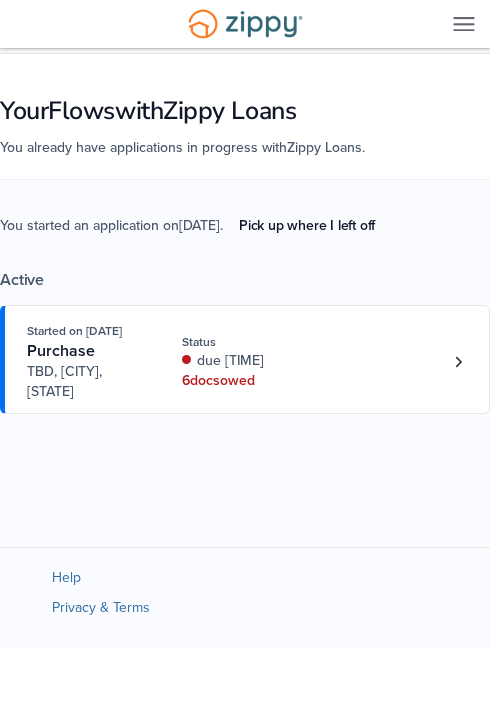 scroll, scrollTop: 0, scrollLeft: 0, axis: both 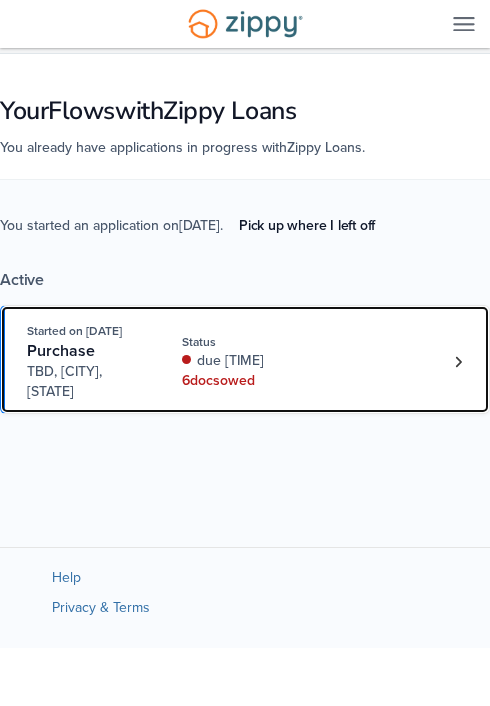 click on "6  doc s  owed" at bounding box center (234, 381) 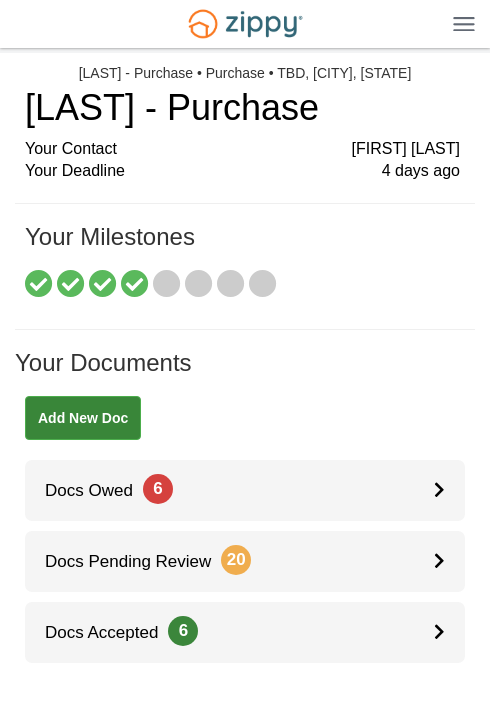 scroll, scrollTop: 0, scrollLeft: 0, axis: both 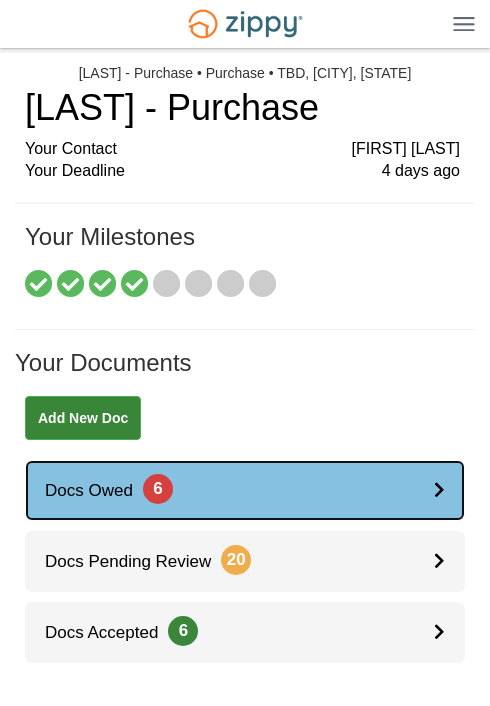 click at bounding box center [439, 489] 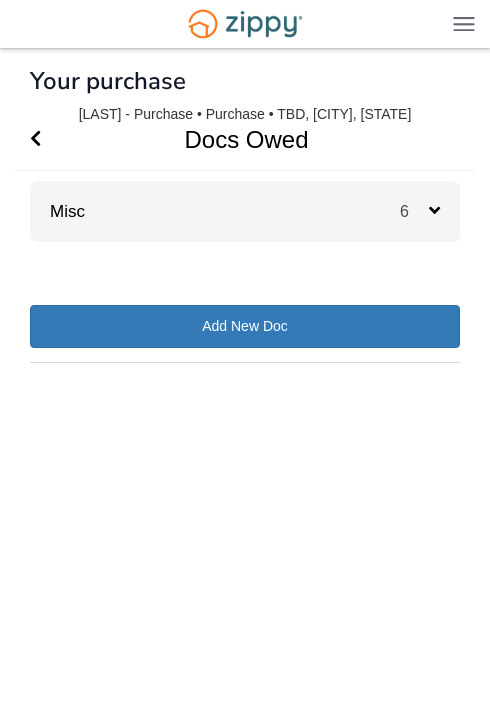 scroll, scrollTop: 0, scrollLeft: 0, axis: both 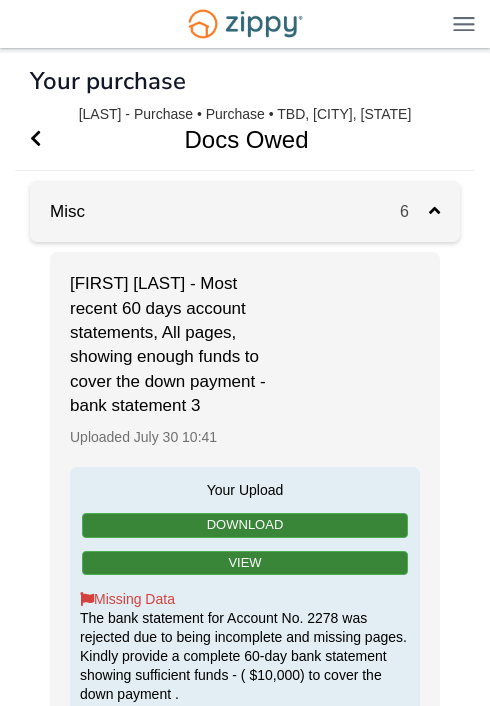 click at bounding box center (464, 23) 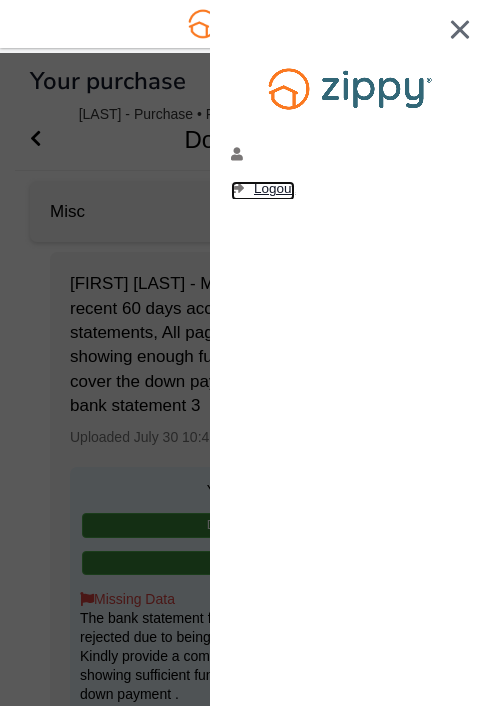 click on "Logout" at bounding box center (274, 188) 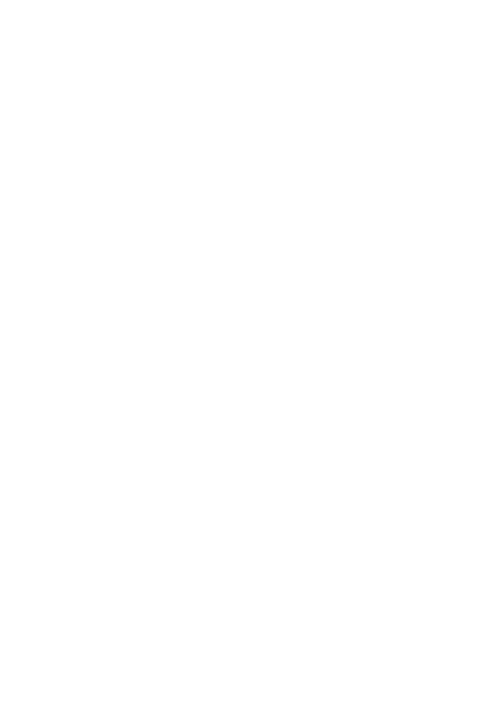 scroll, scrollTop: 0, scrollLeft: 0, axis: both 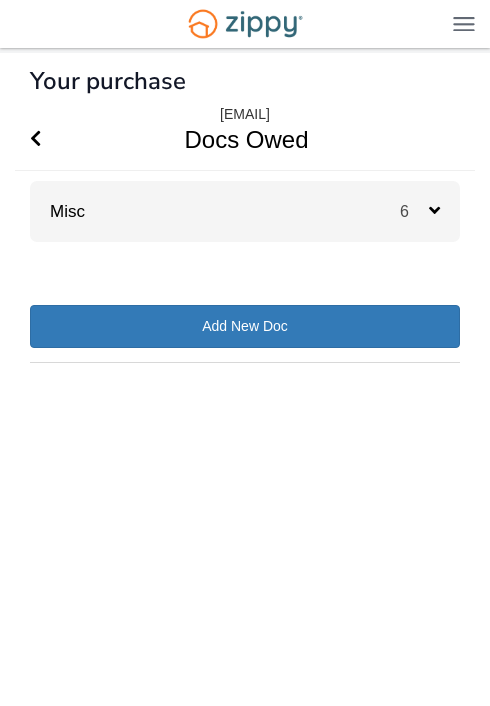 click at bounding box center (464, 23) 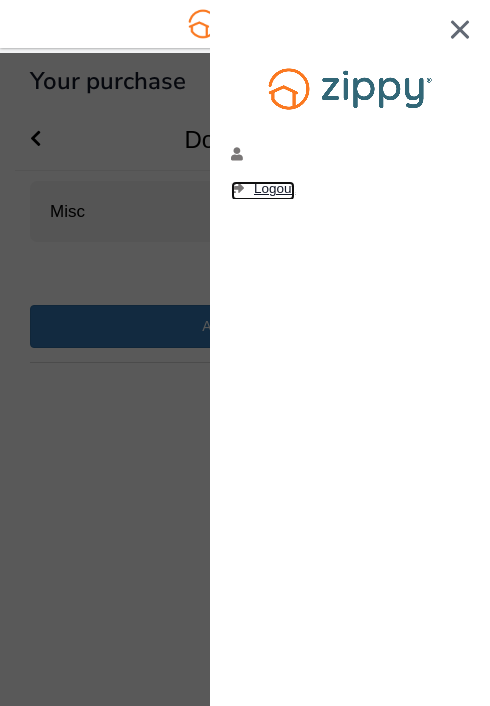 click on "Logout" at bounding box center (274, 188) 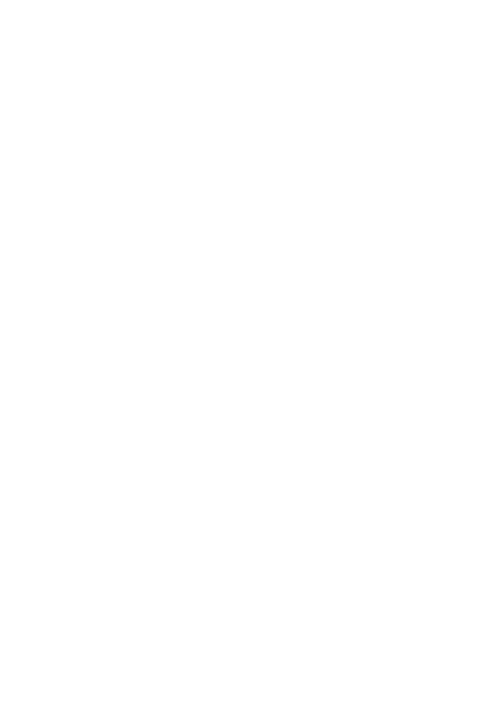 scroll, scrollTop: 0, scrollLeft: 0, axis: both 